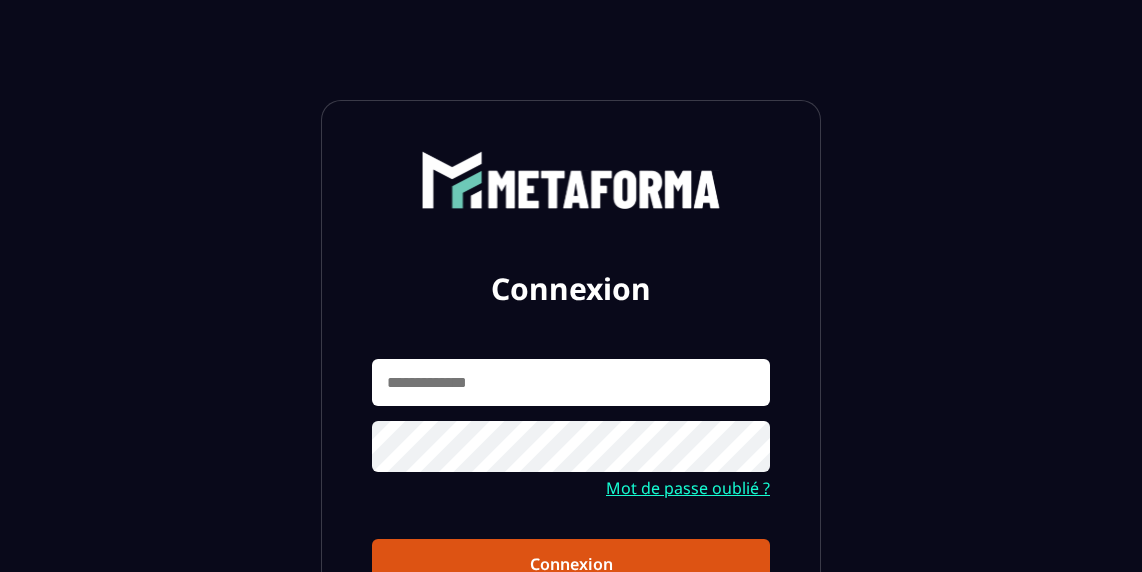 scroll, scrollTop: 0, scrollLeft: 0, axis: both 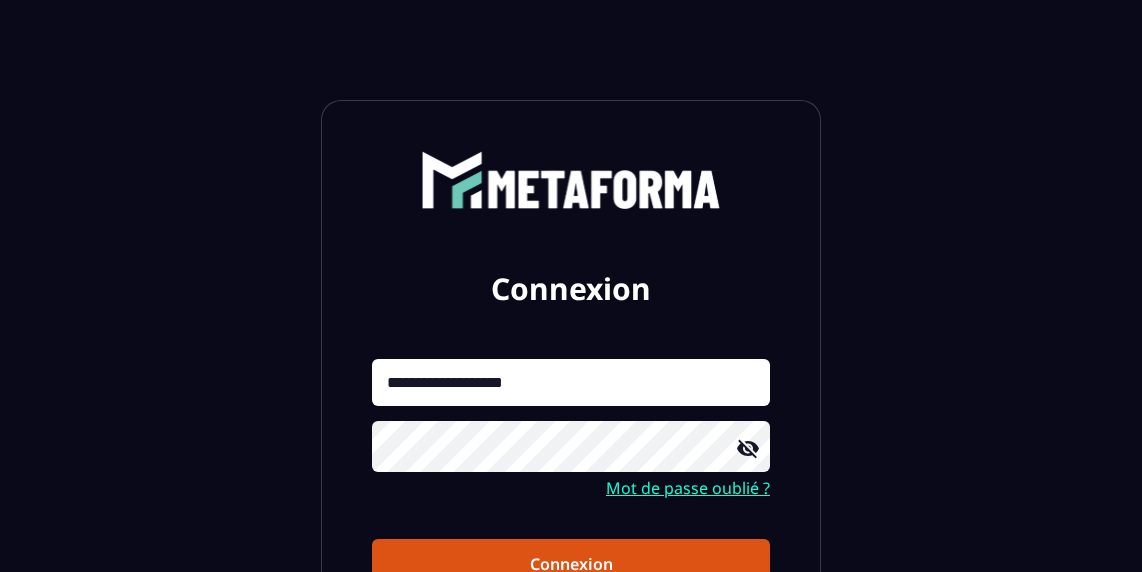 click on "Connexion" at bounding box center [571, 564] 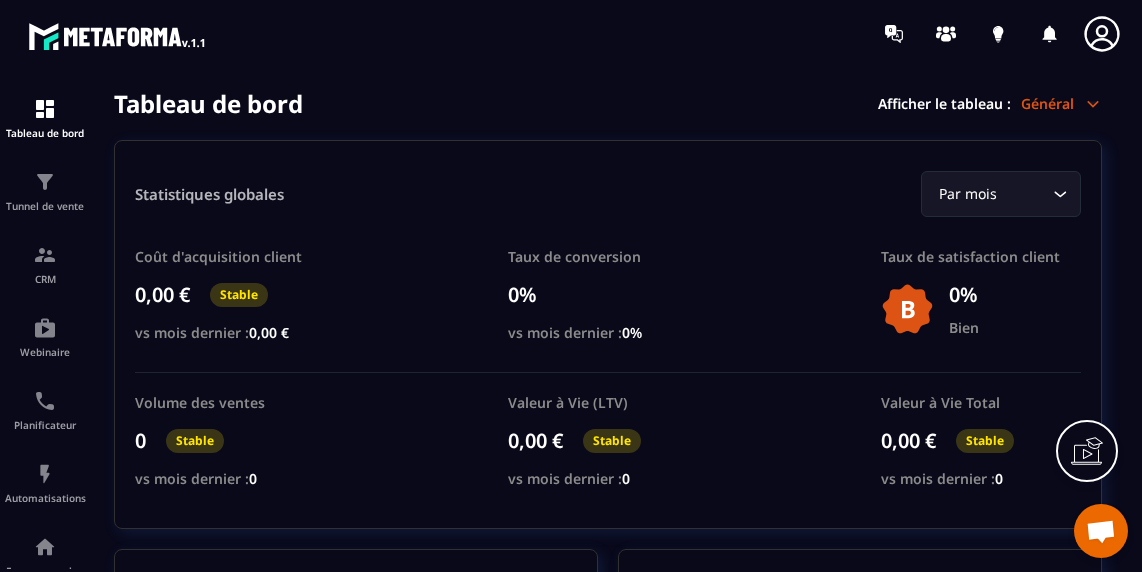 click 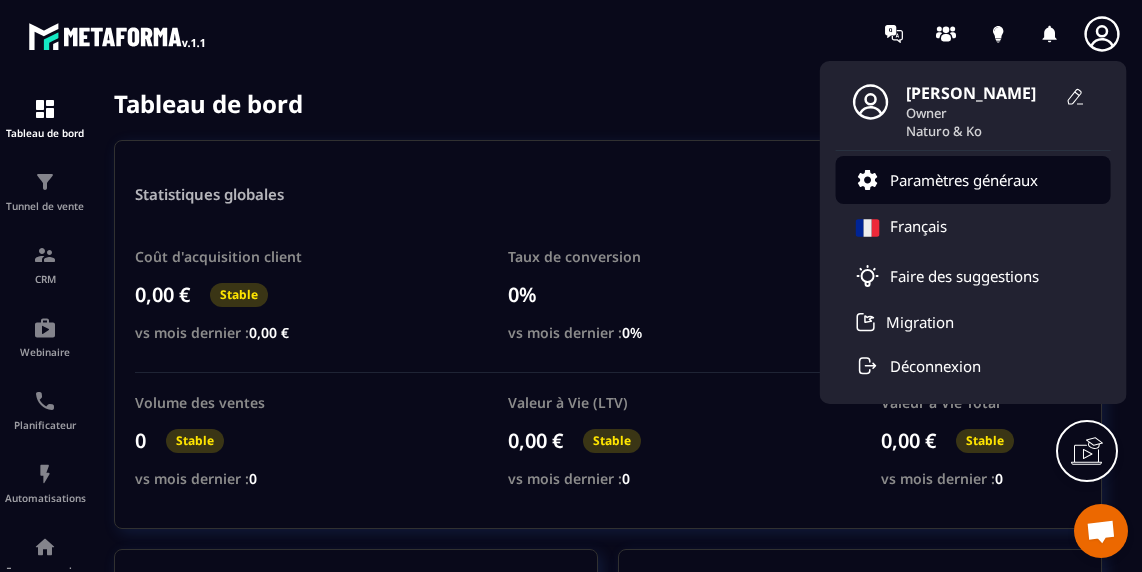click on "Paramètres généraux" at bounding box center [964, 180] 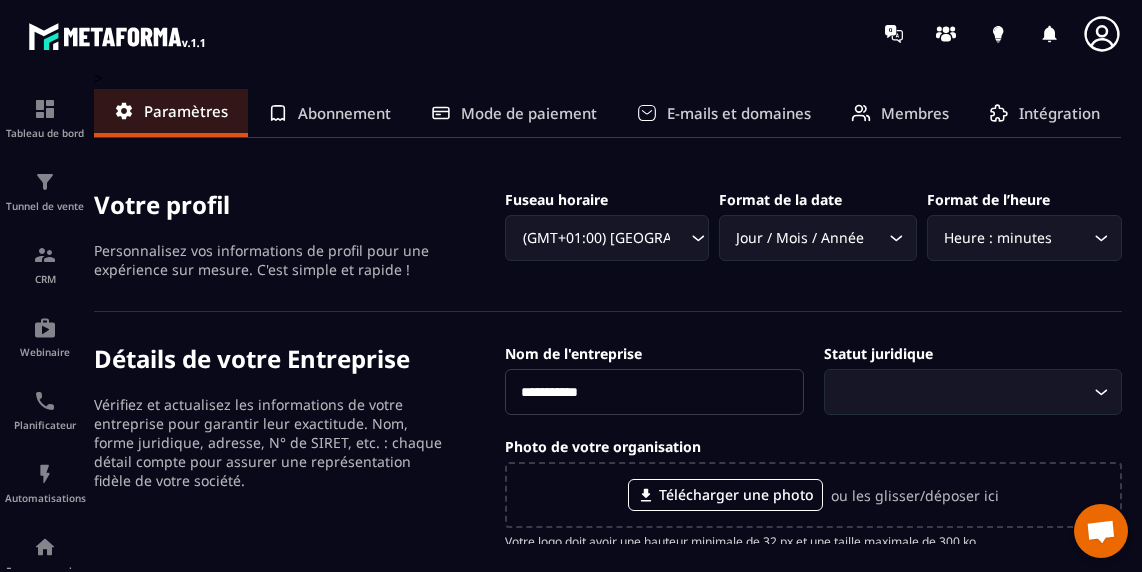 click on "Membres" at bounding box center [915, 113] 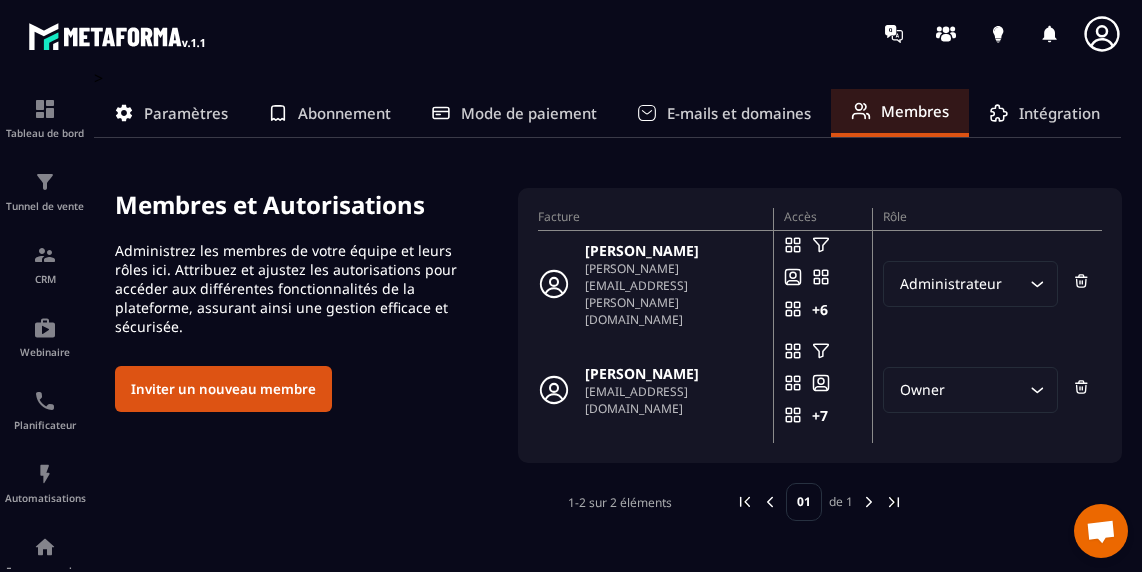 click 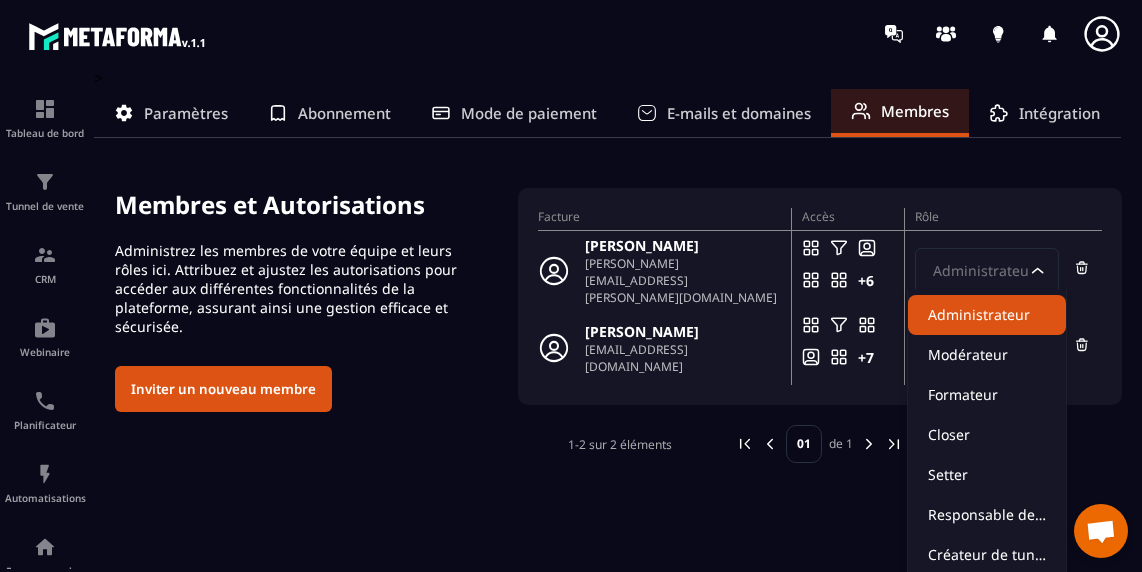 click on "Administrateur" 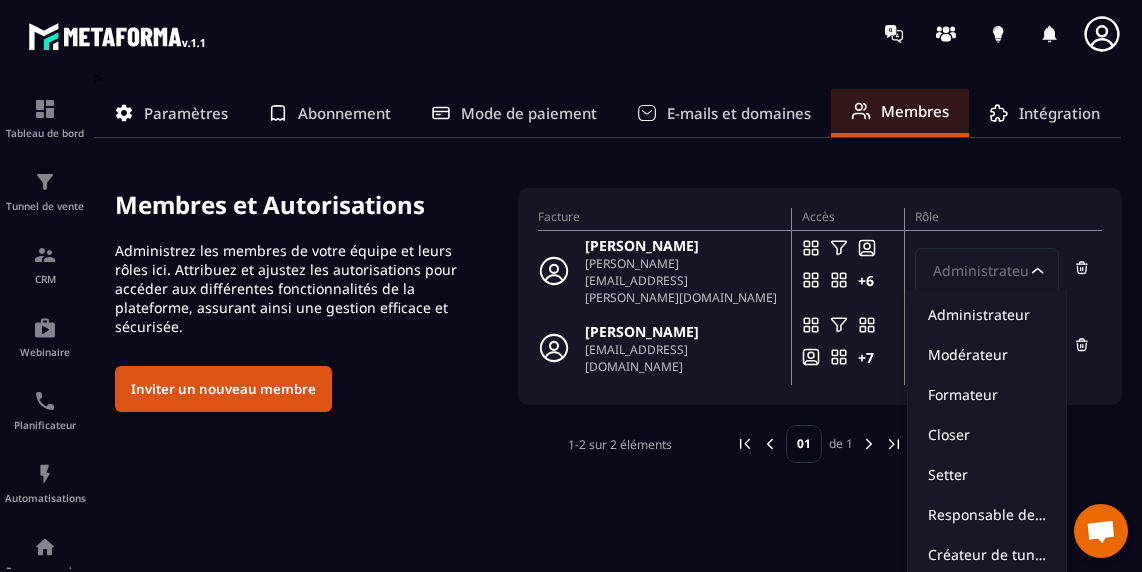 click on "Administrateur Loading..." 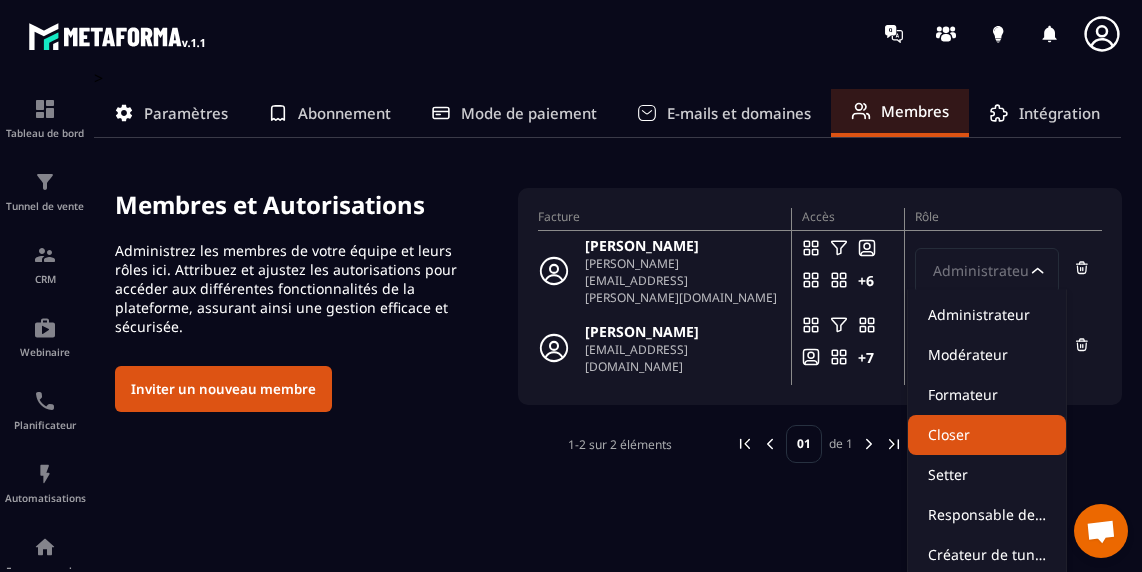 scroll, scrollTop: 21, scrollLeft: 0, axis: vertical 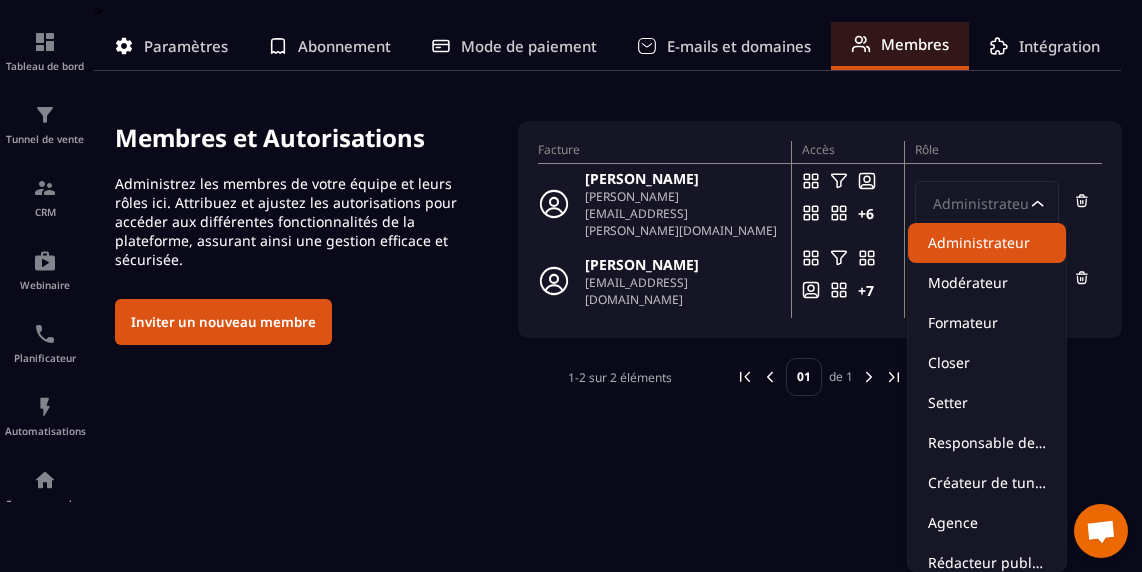 click on "Facture Accès Rôle [PERSON_NAME] [PERSON_NAME][EMAIL_ADDRESS][PERSON_NAME][DOMAIN_NAME] +6 Accès en modification Administrateur Loading... [PERSON_NAME] [EMAIL_ADDRESS][DOMAIN_NAME] +7 Accès en modification Owner Loading..." at bounding box center (820, 229) 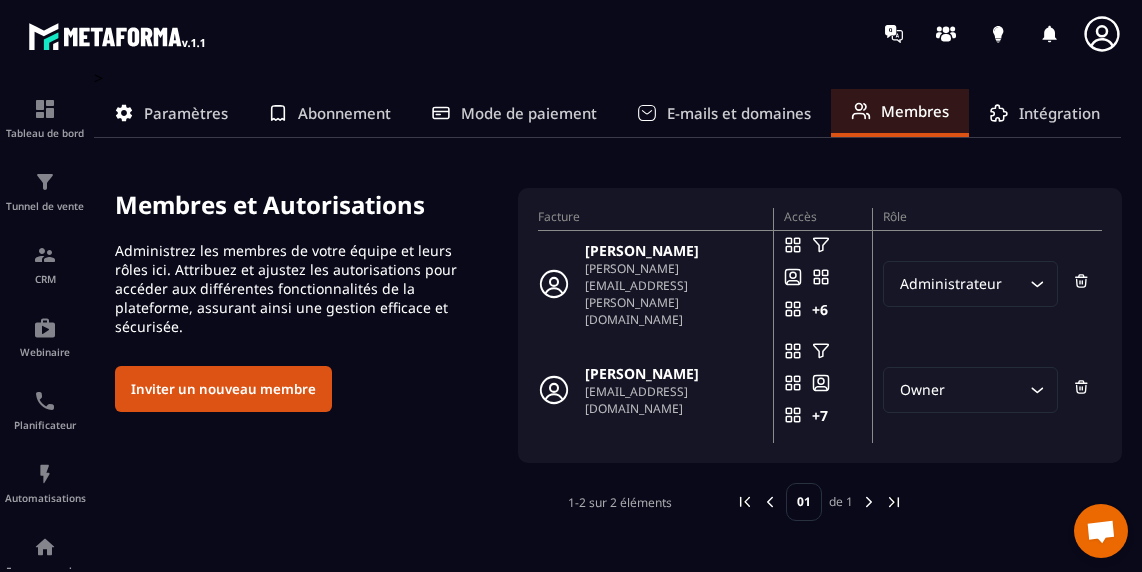 click on "Administrateur Loading..." at bounding box center (987, 284) 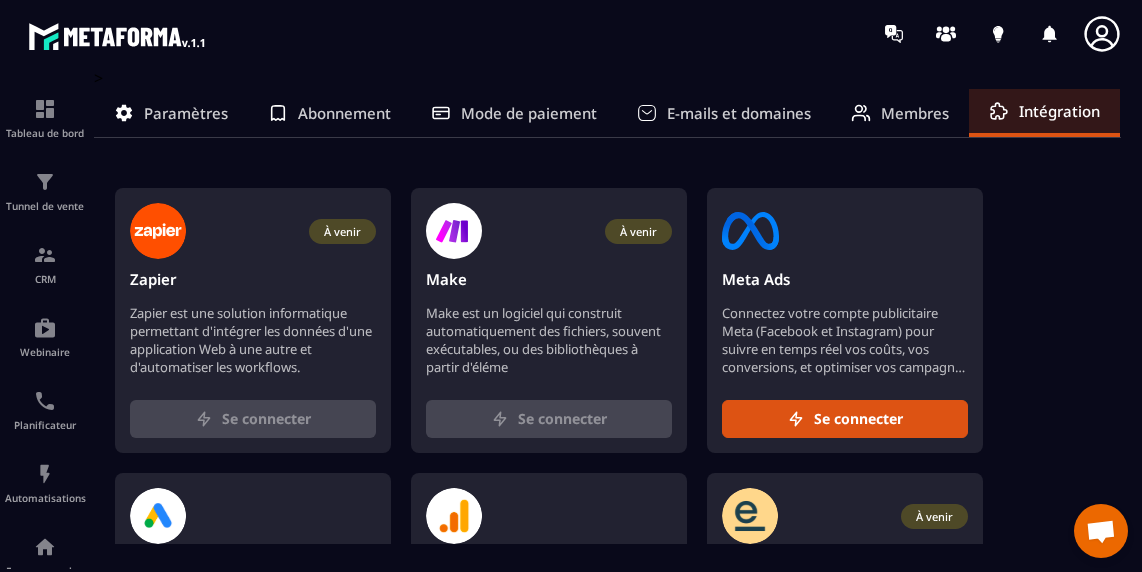 scroll, scrollTop: 3, scrollLeft: 0, axis: vertical 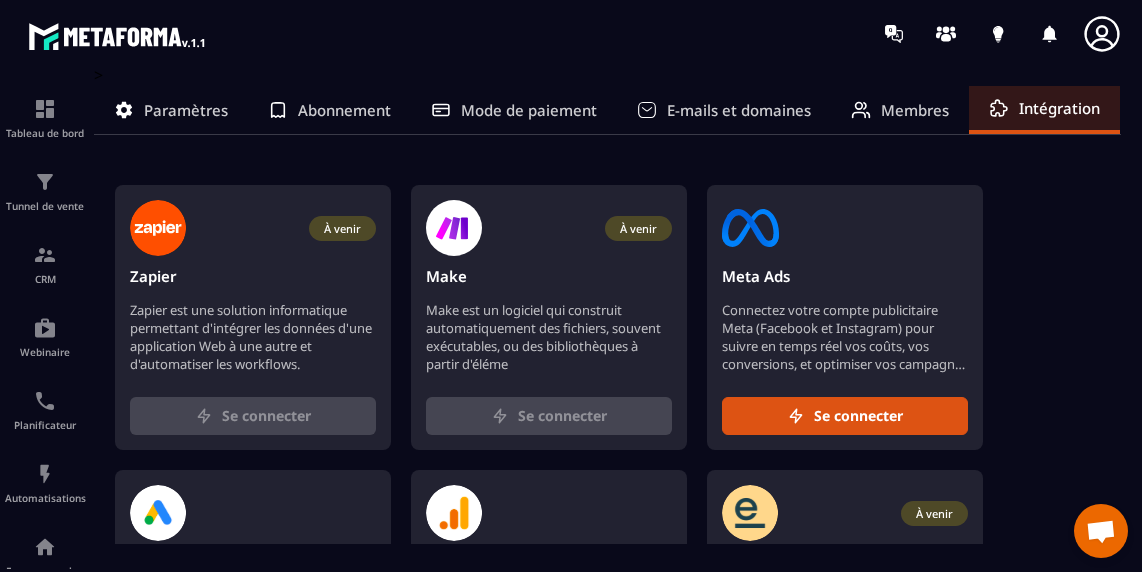 click on "Paramètres" at bounding box center [186, 110] 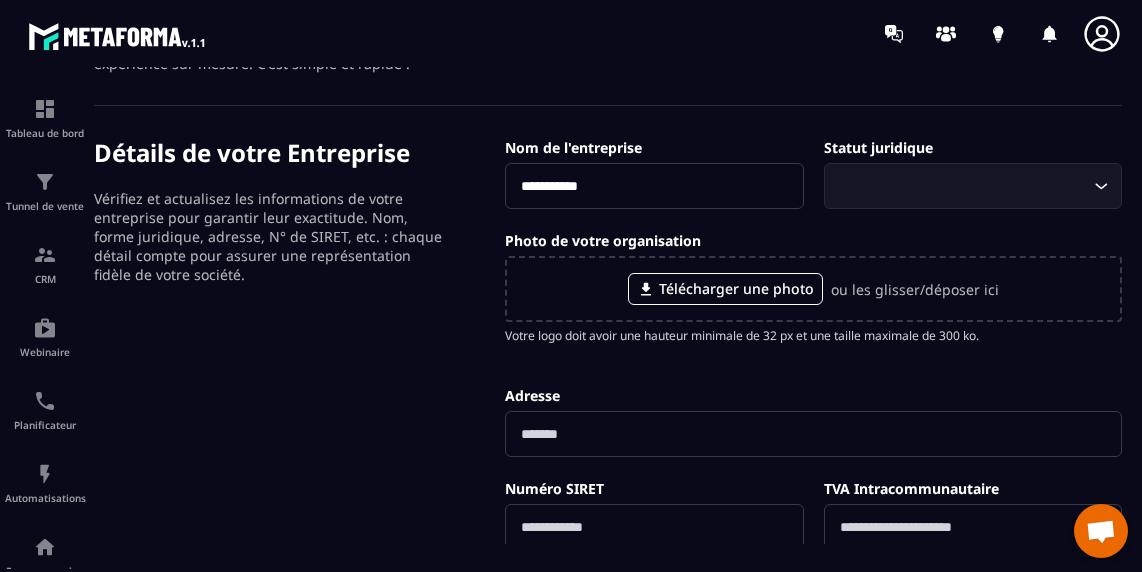 scroll, scrollTop: 199, scrollLeft: 0, axis: vertical 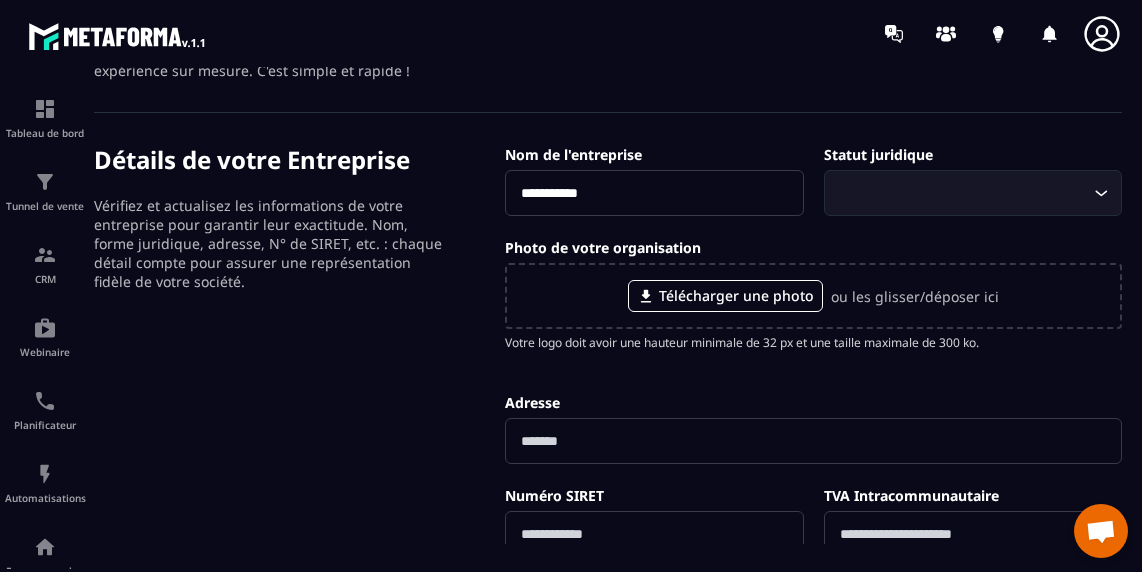 click 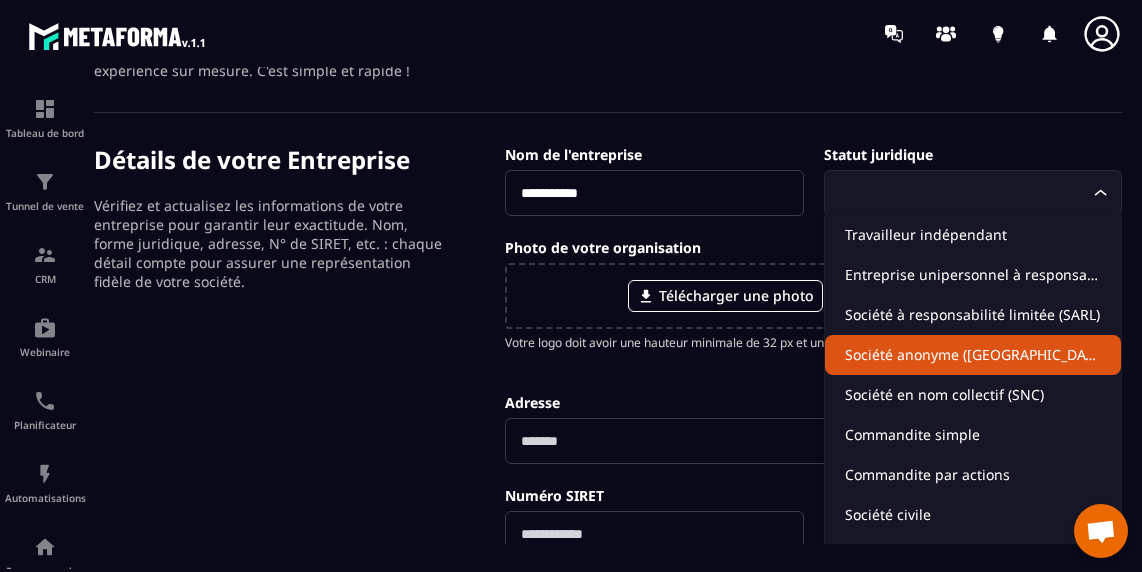click on "Société anonyme ([GEOGRAPHIC_DATA])" 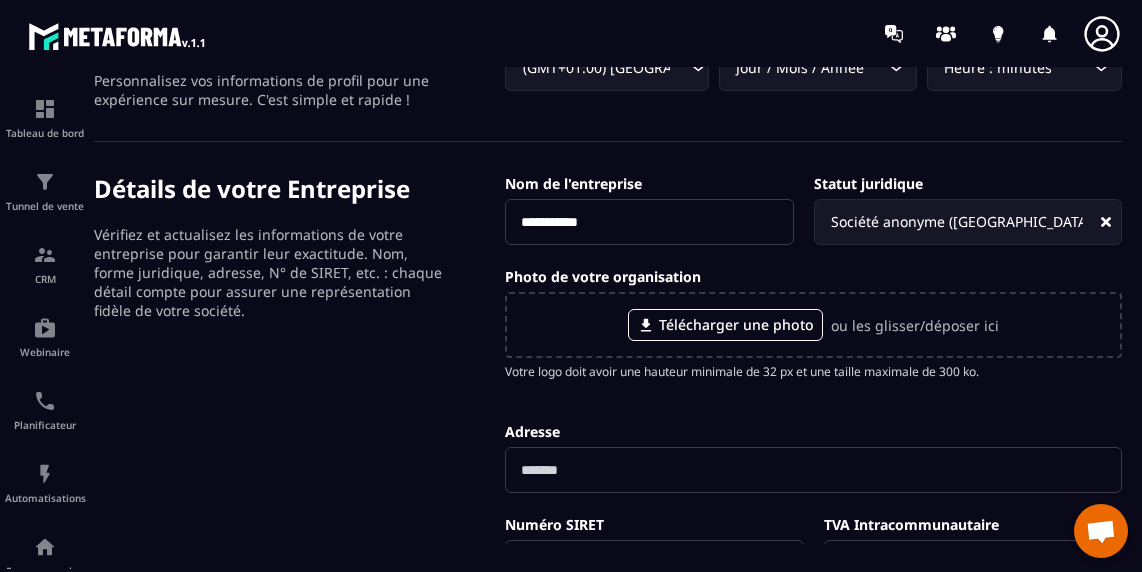 scroll, scrollTop: 0, scrollLeft: 0, axis: both 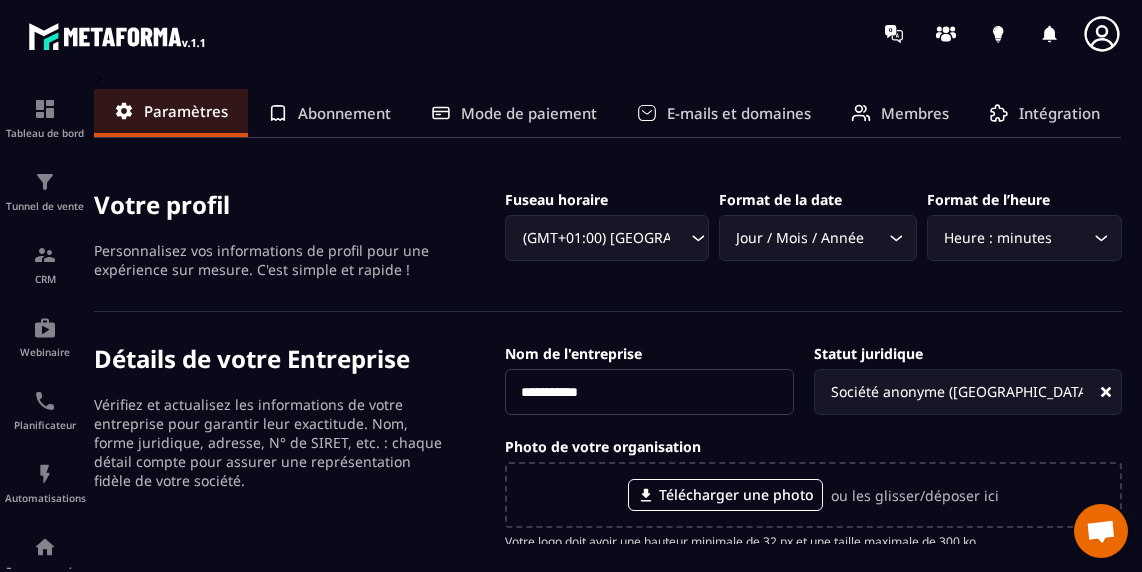 click on "E-mails et domaines" at bounding box center (739, 113) 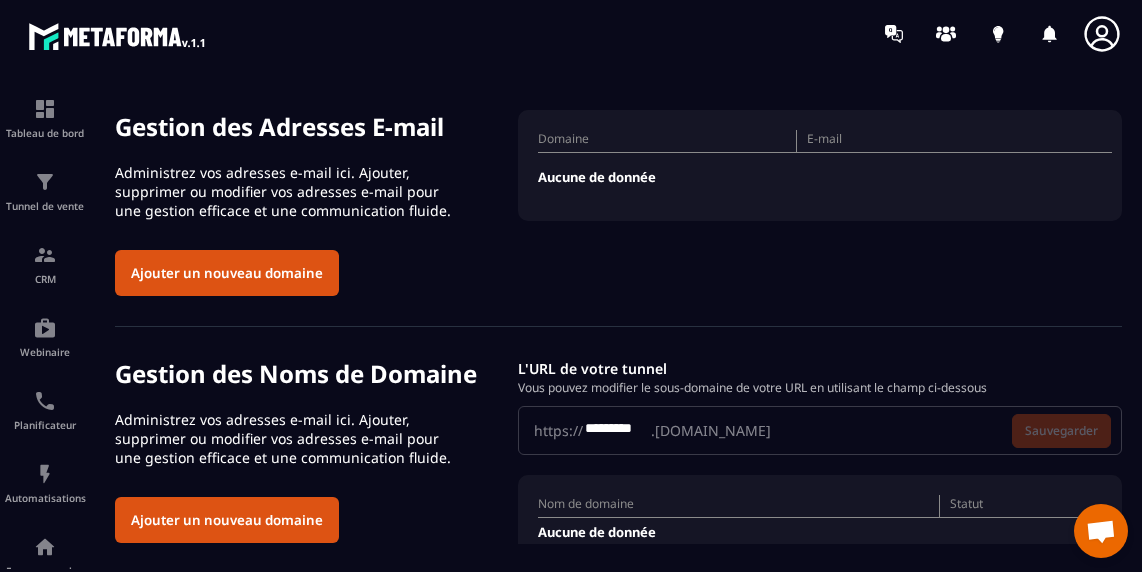 scroll, scrollTop: 128, scrollLeft: 0, axis: vertical 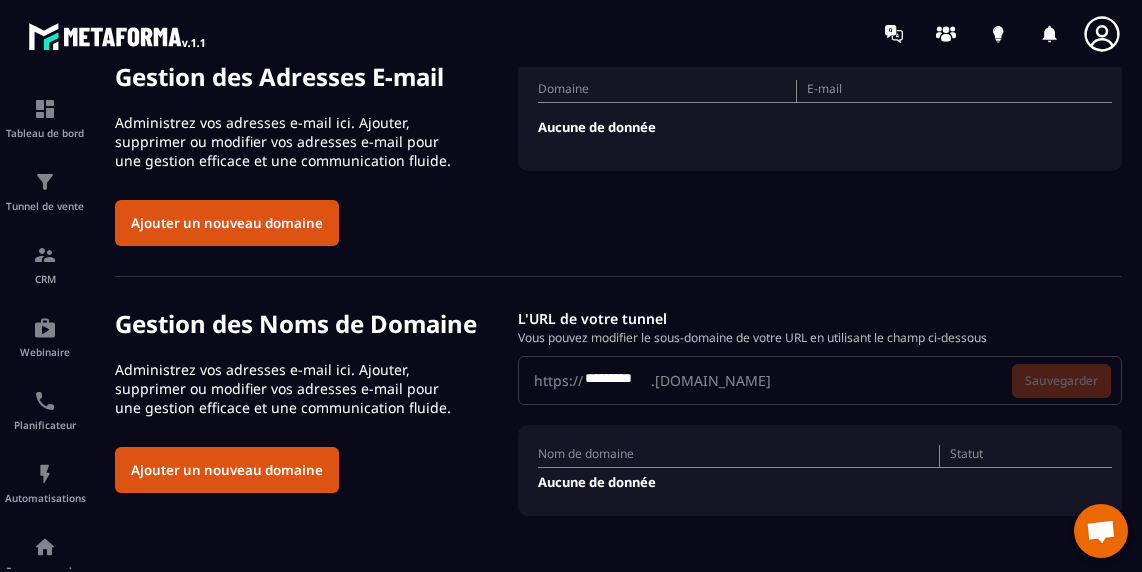click on "*********" at bounding box center [617, 380] 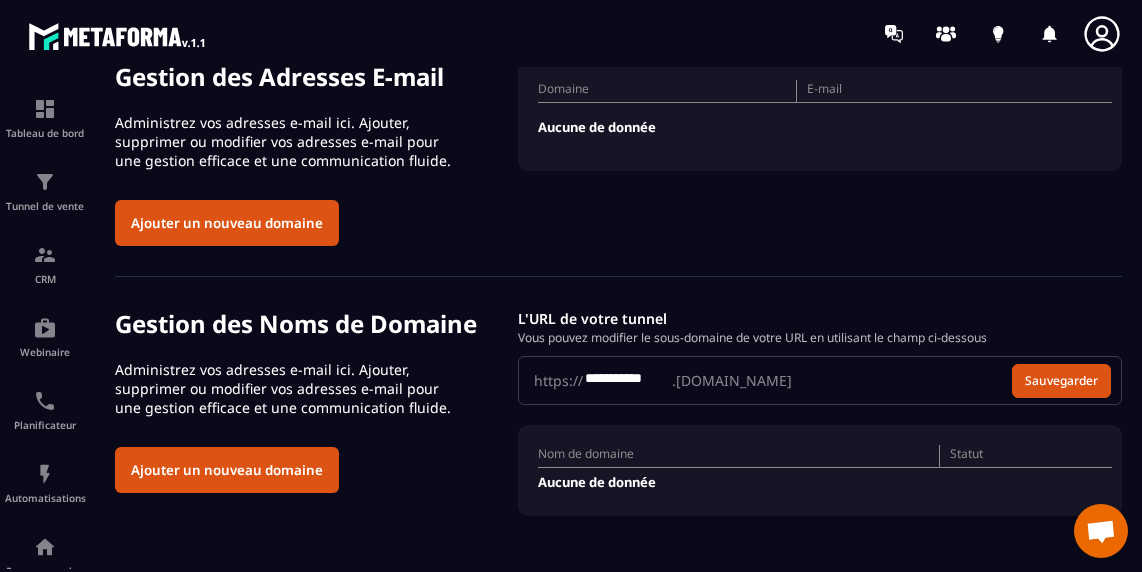 click on "Gestion des Noms de Domaine Administrez vos adresses e-mail ici. Ajouter, supprimer ou modifier vos adresses e-mail pour une gestion efficace et une communication fluide. Ajouter un nouveau domaine" at bounding box center [316, 400] 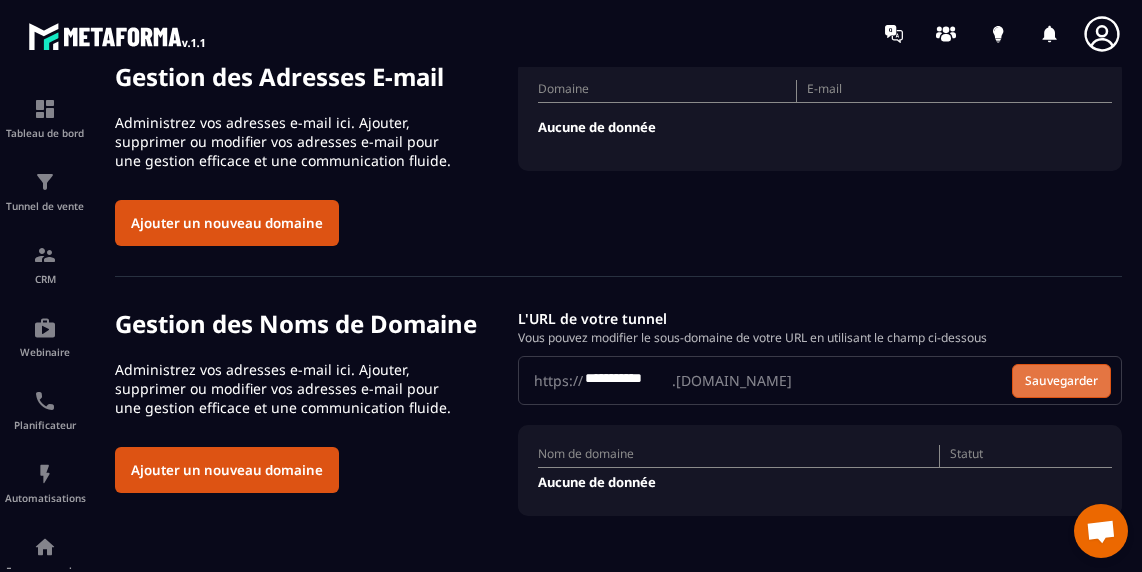 click on "Sauvegarder" at bounding box center [1061, 381] 